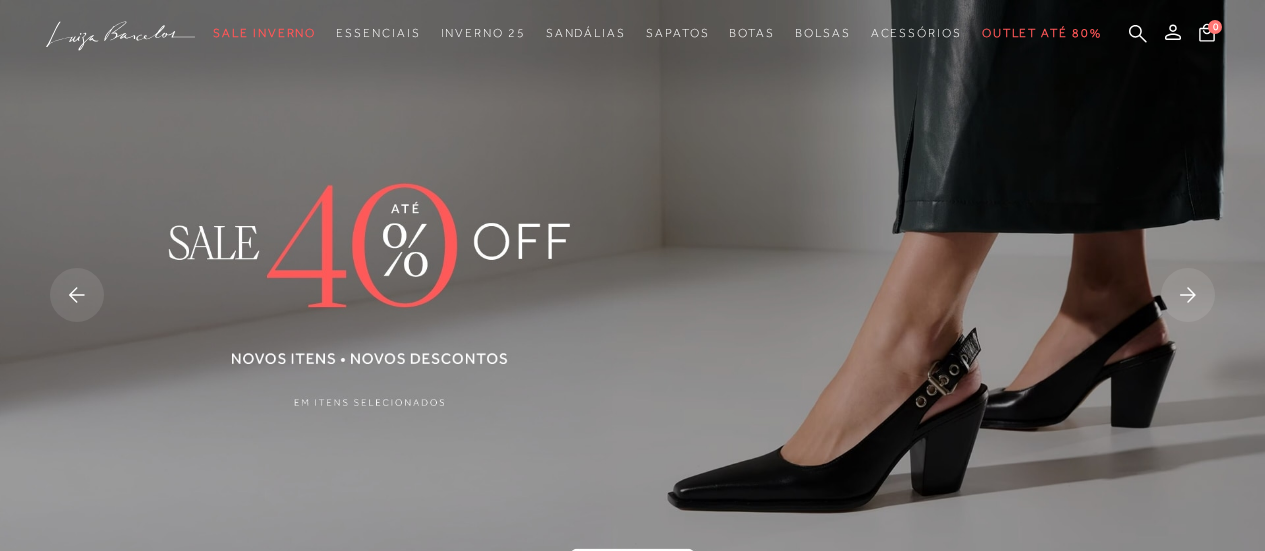 scroll, scrollTop: 0, scrollLeft: 0, axis: both 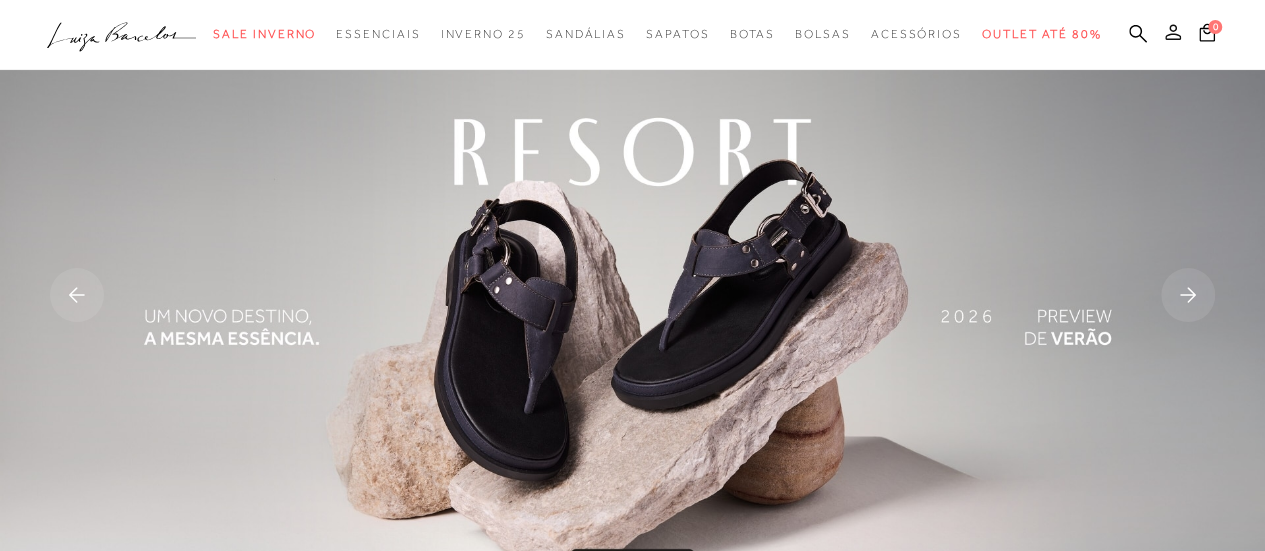 click 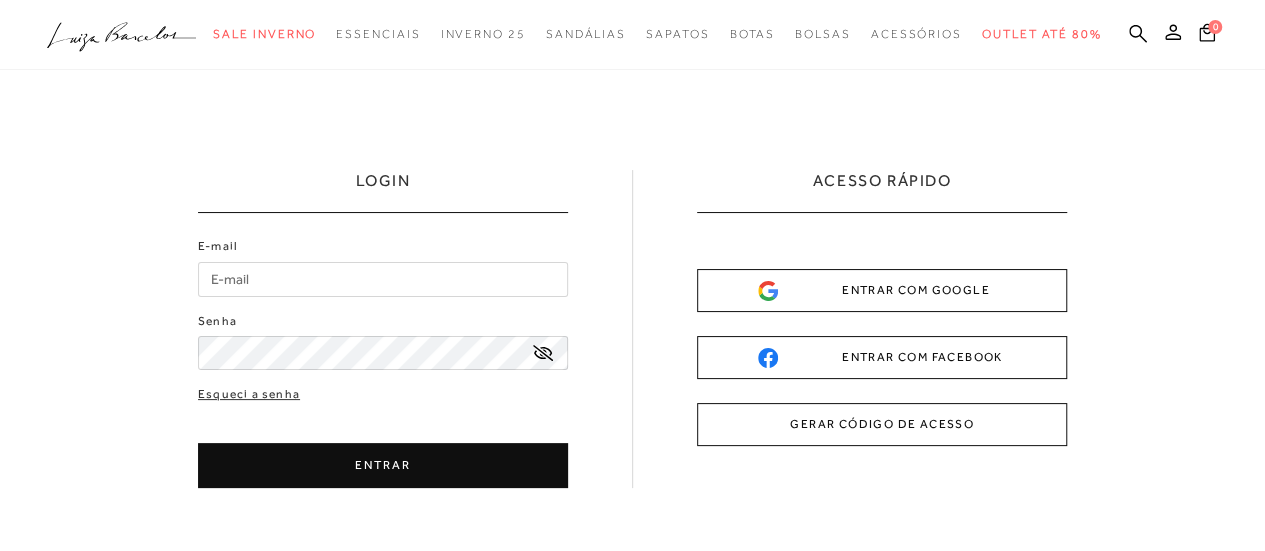 scroll, scrollTop: 0, scrollLeft: 0, axis: both 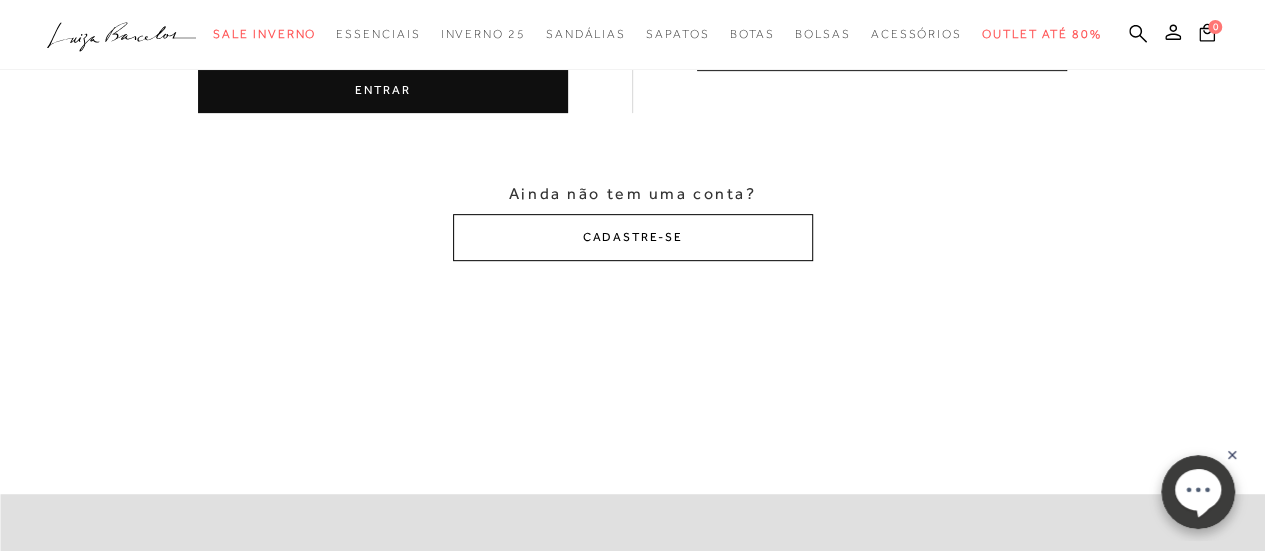click on "CADASTRE-SE" at bounding box center (633, 237) 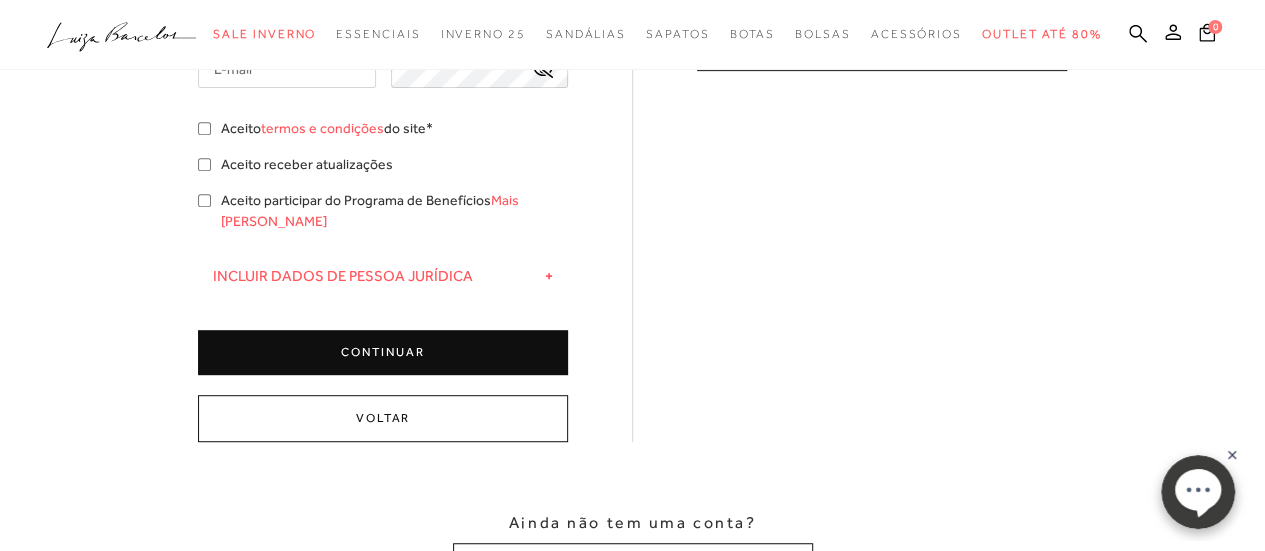 scroll, scrollTop: 0, scrollLeft: 0, axis: both 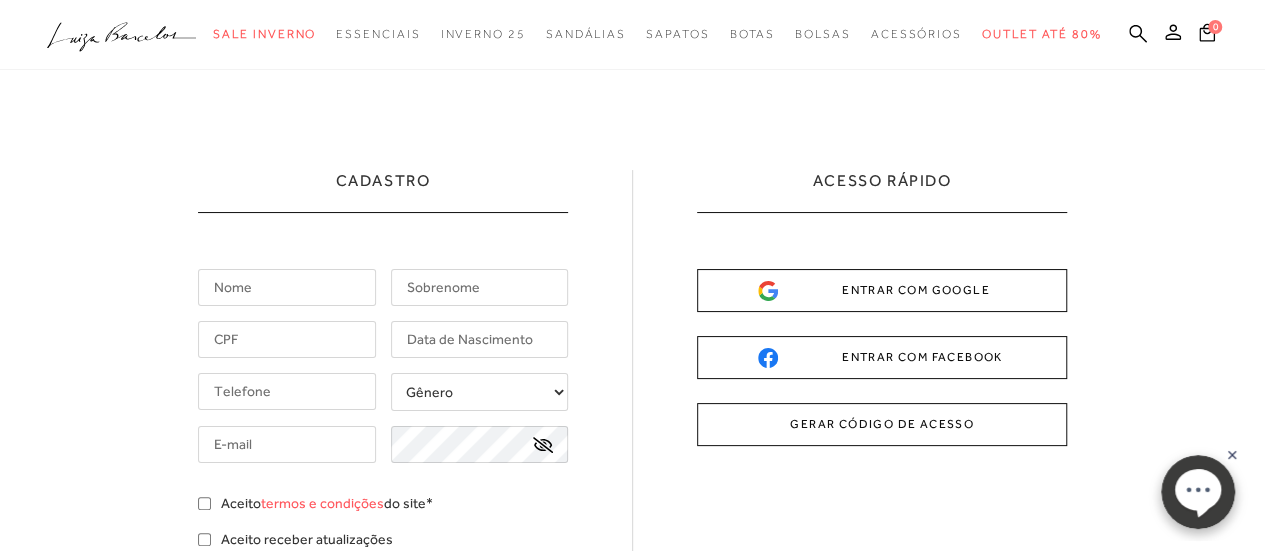 click at bounding box center (287, 287) 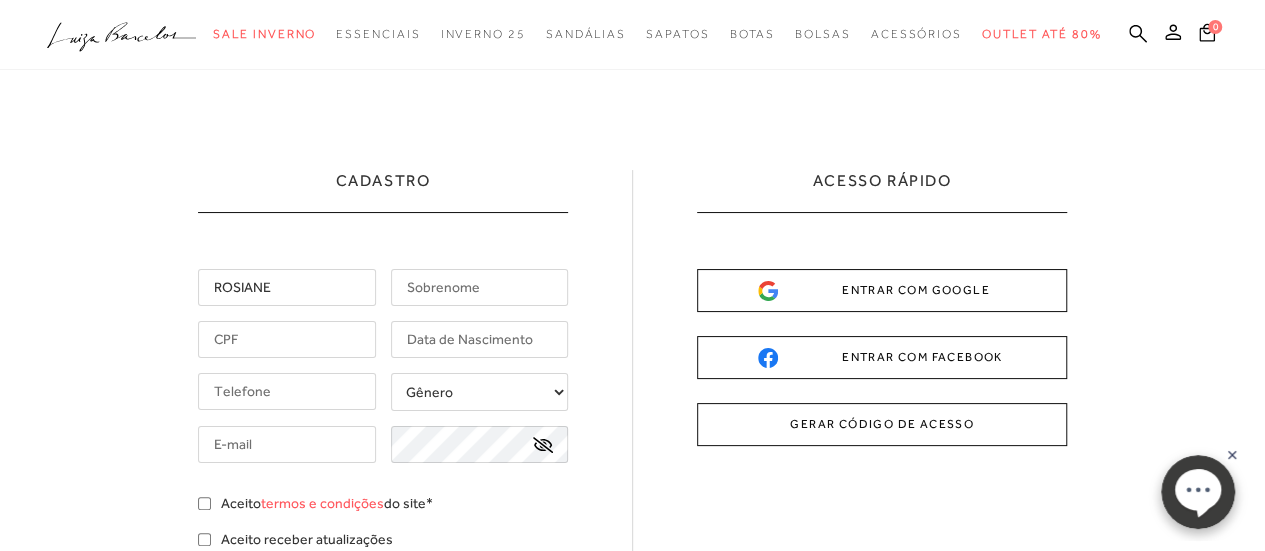type on "ROSIANE" 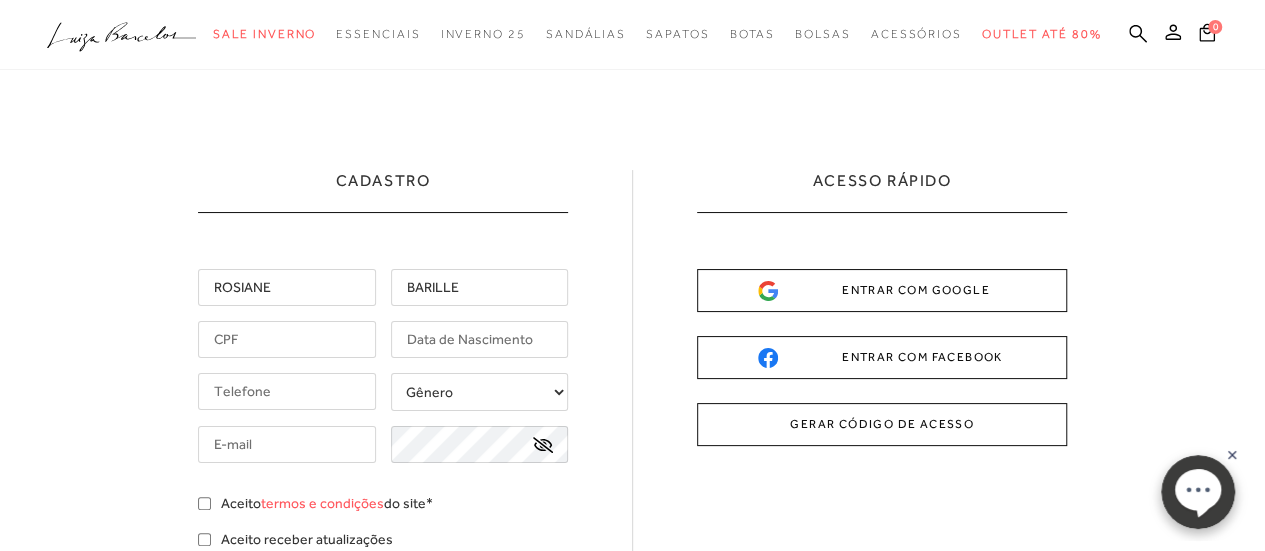 type on "BARILLE" 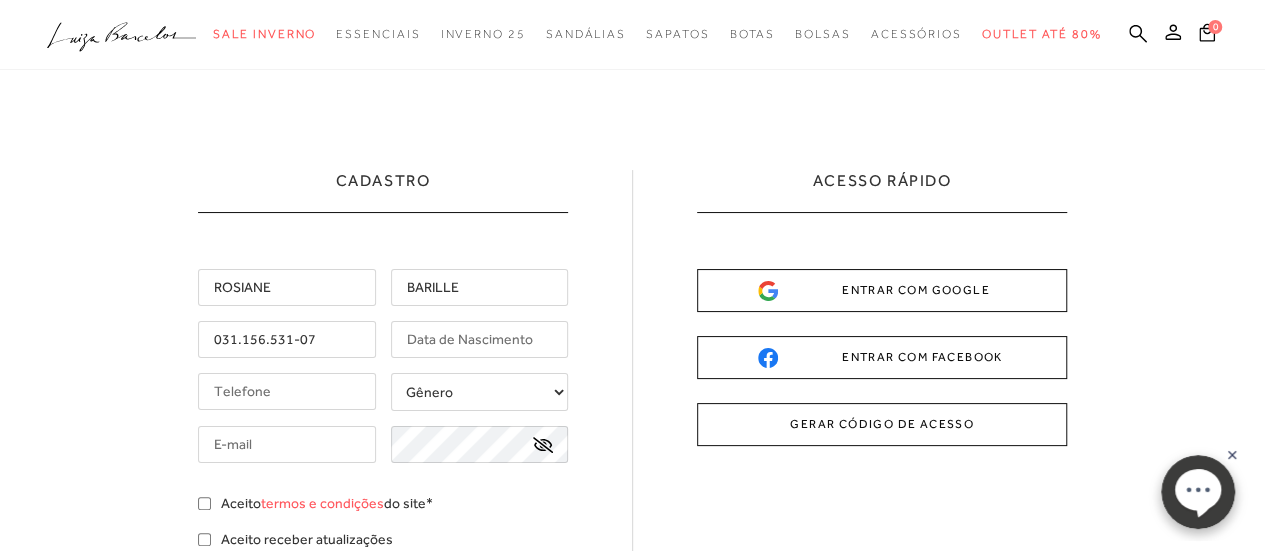 type on "031.156.531-07" 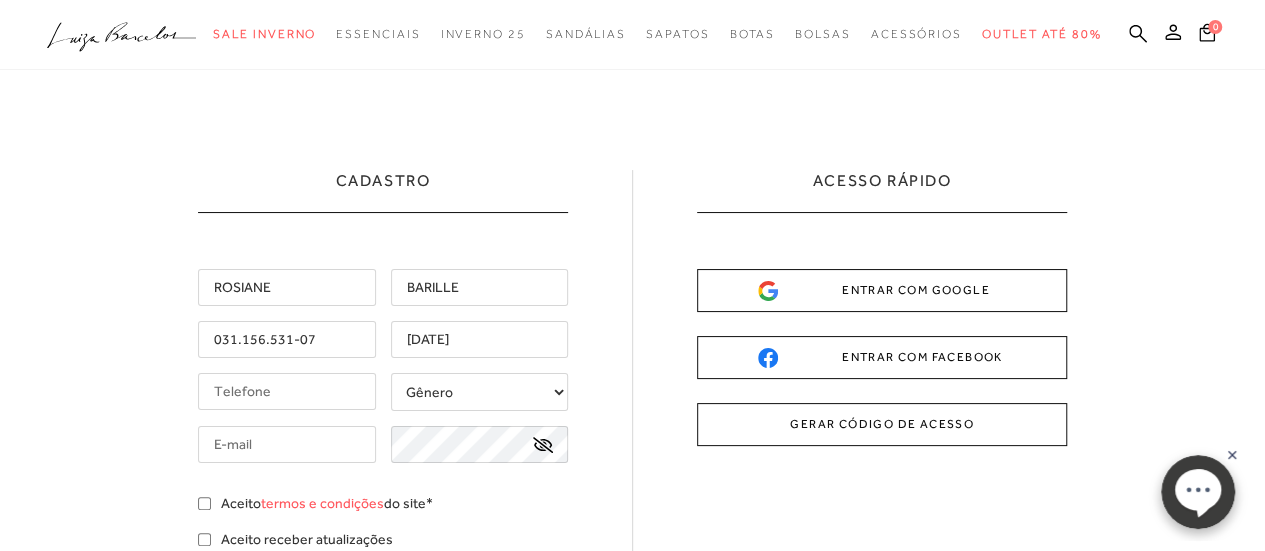type on "[DATE]" 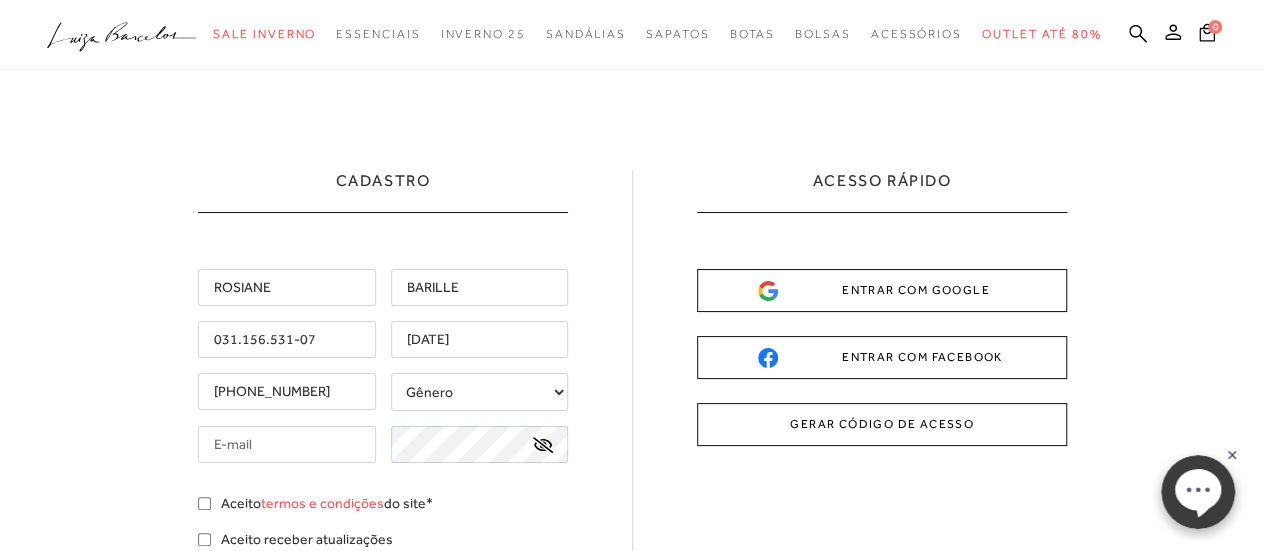 type on "[PHONE_NUMBER]" 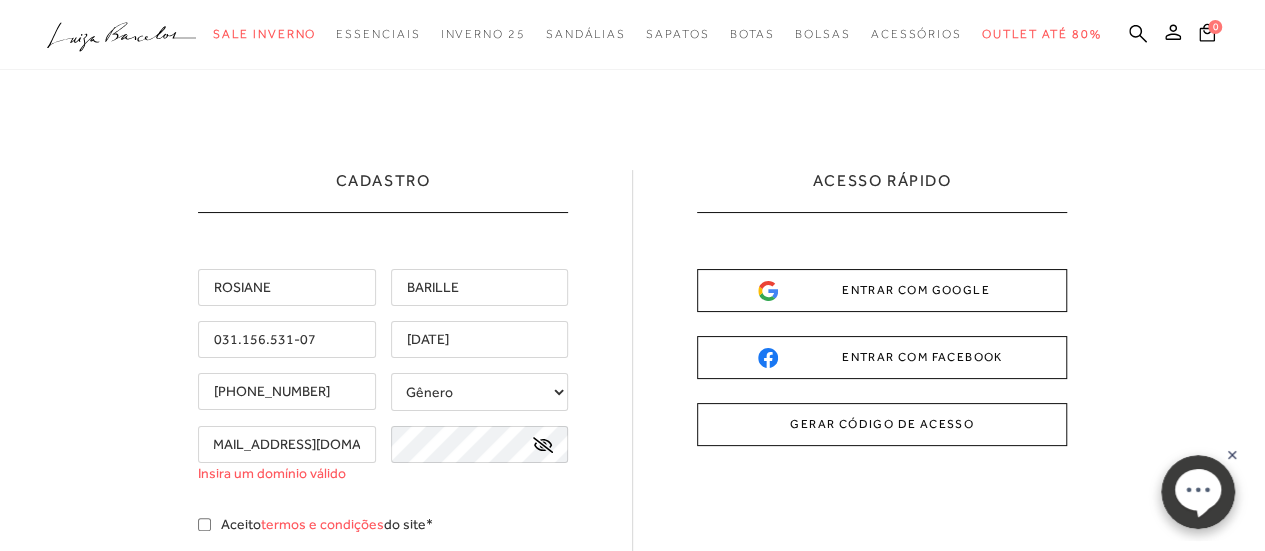 scroll, scrollTop: 0, scrollLeft: 25, axis: horizontal 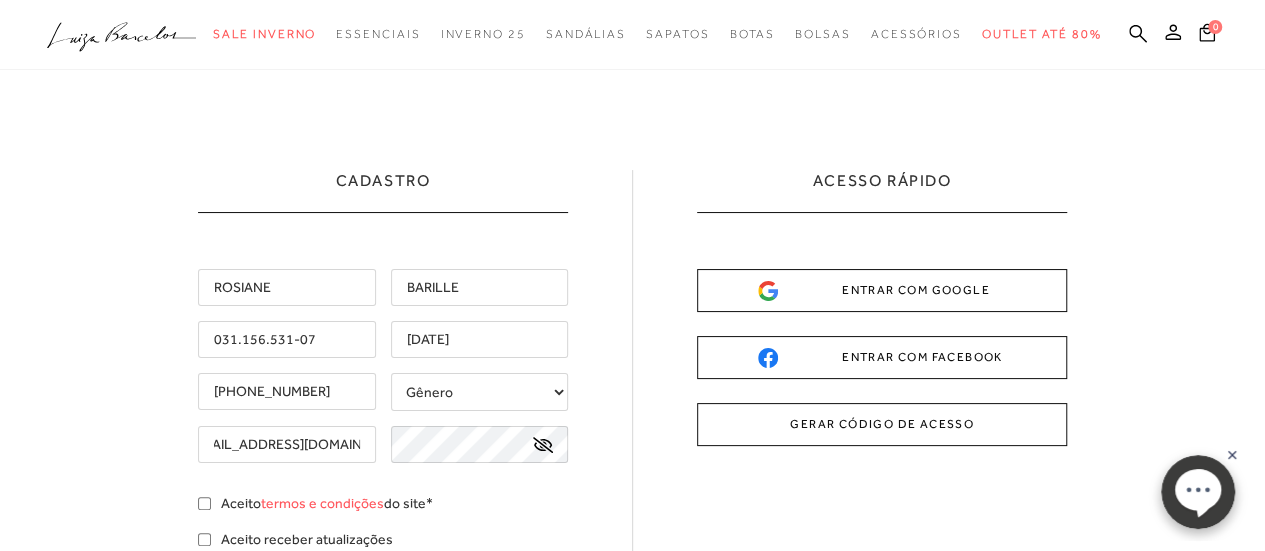 type on "[EMAIL_ADDRESS][DOMAIN_NAME]" 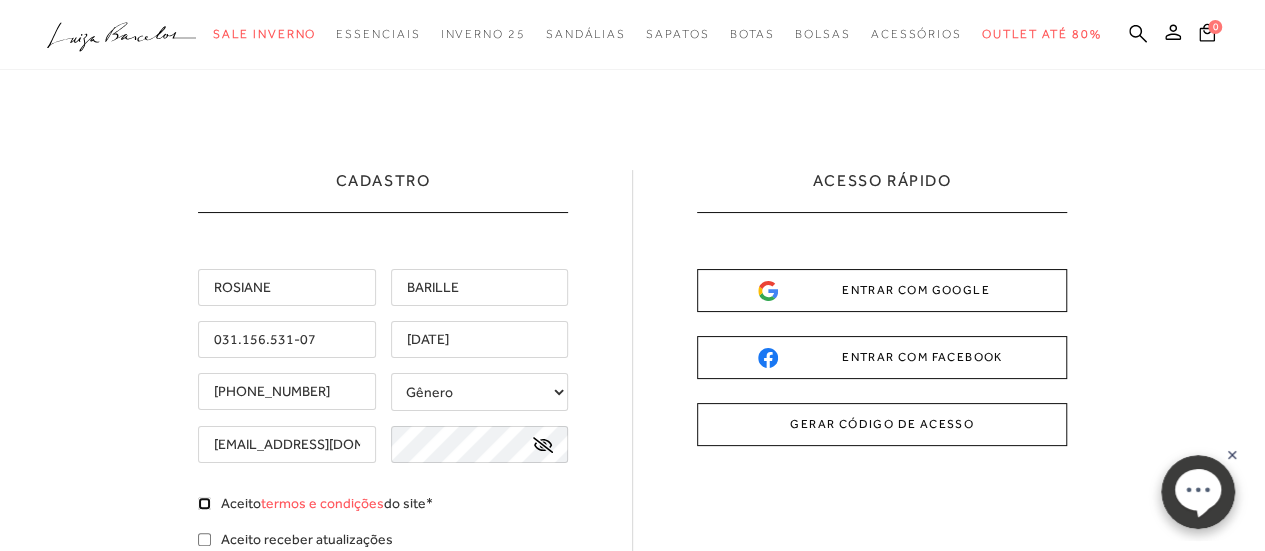 click on "Aceito  termos e condições  do site*" at bounding box center (204, 503) 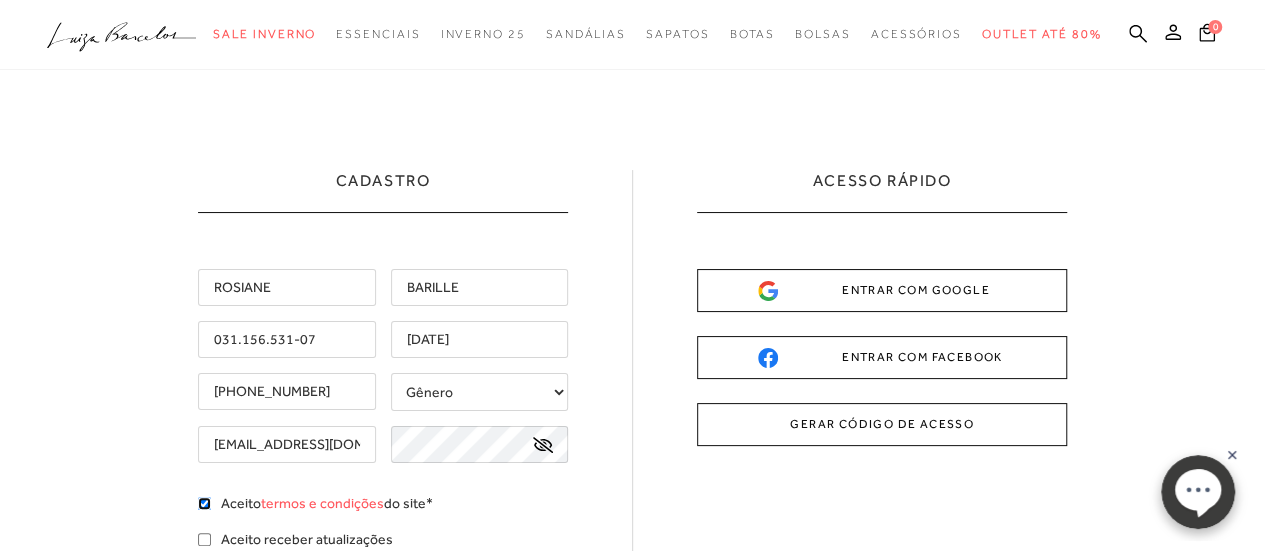 checkbox on "true" 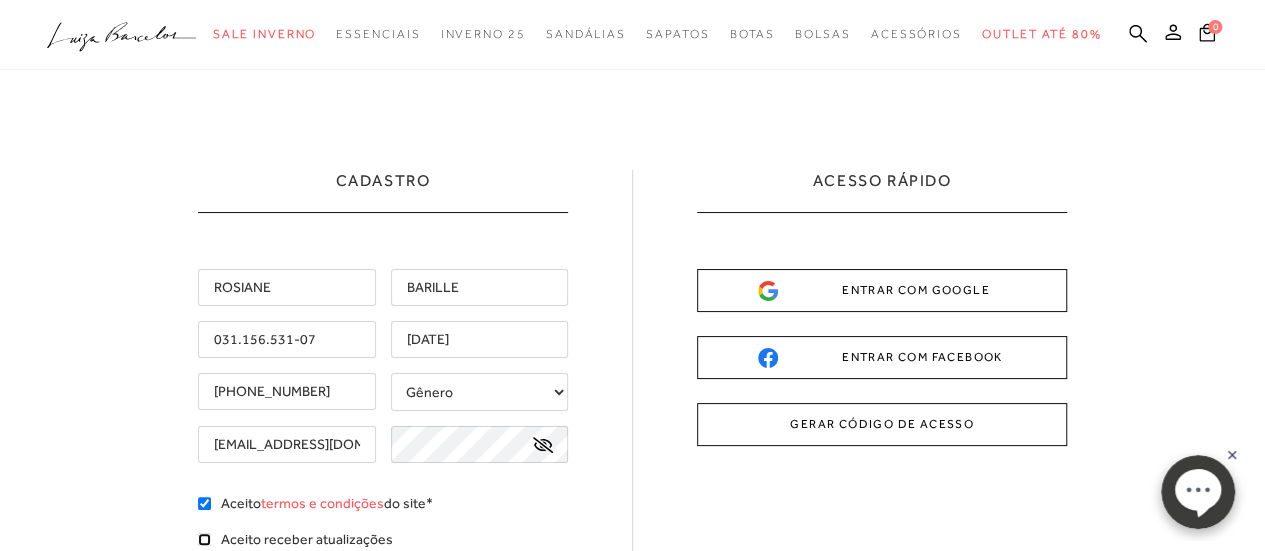 click on "Aceito receber atualizações" at bounding box center [204, 539] 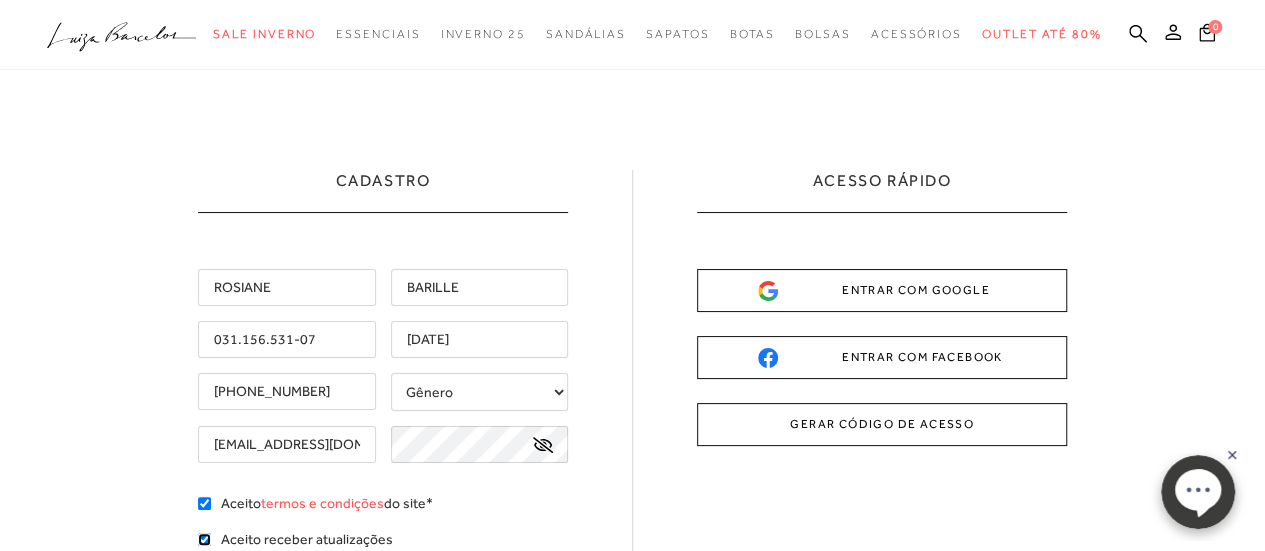 checkbox on "true" 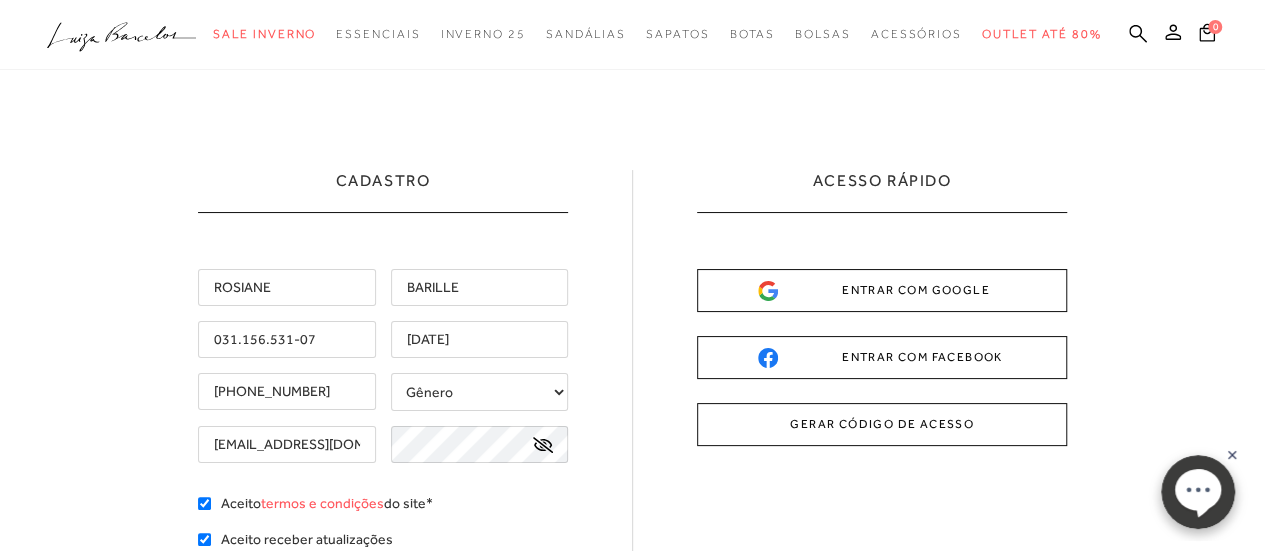 click on "Aceito  termos e condições  do site*" at bounding box center [383, 506] 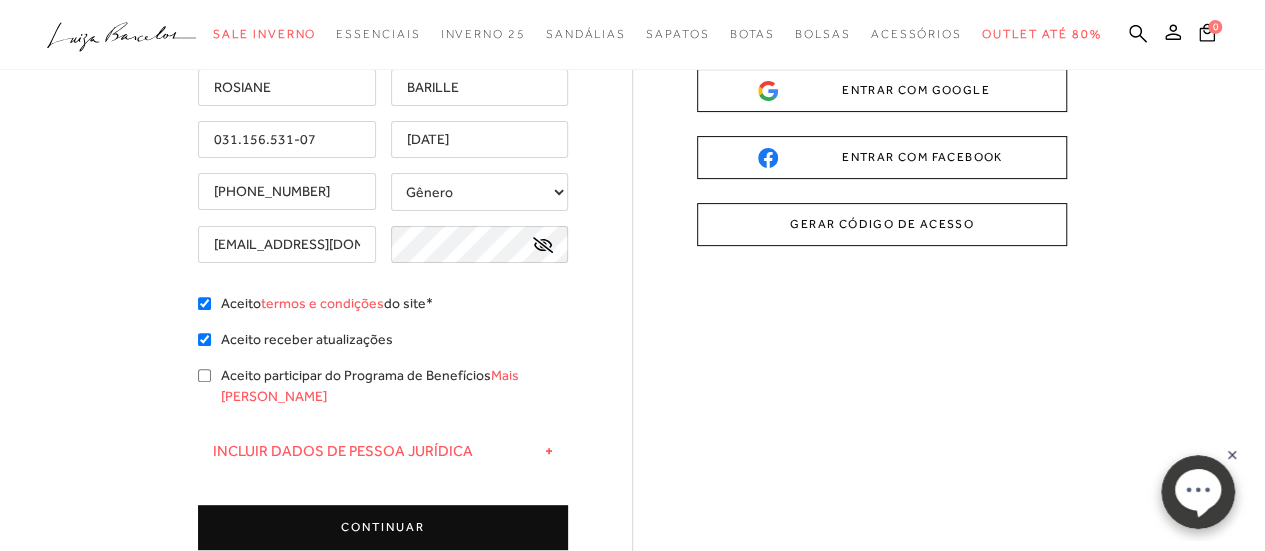 scroll, scrollTop: 280, scrollLeft: 0, axis: vertical 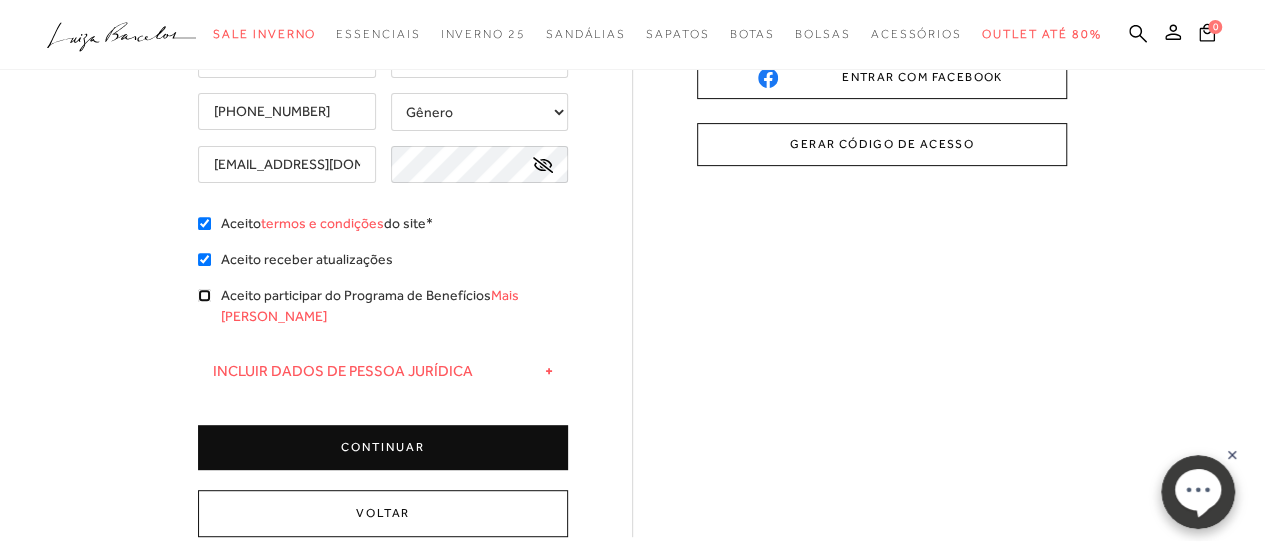 click on "Aceito participar do Programa de Benefícios  Mais [PERSON_NAME]" at bounding box center (204, 295) 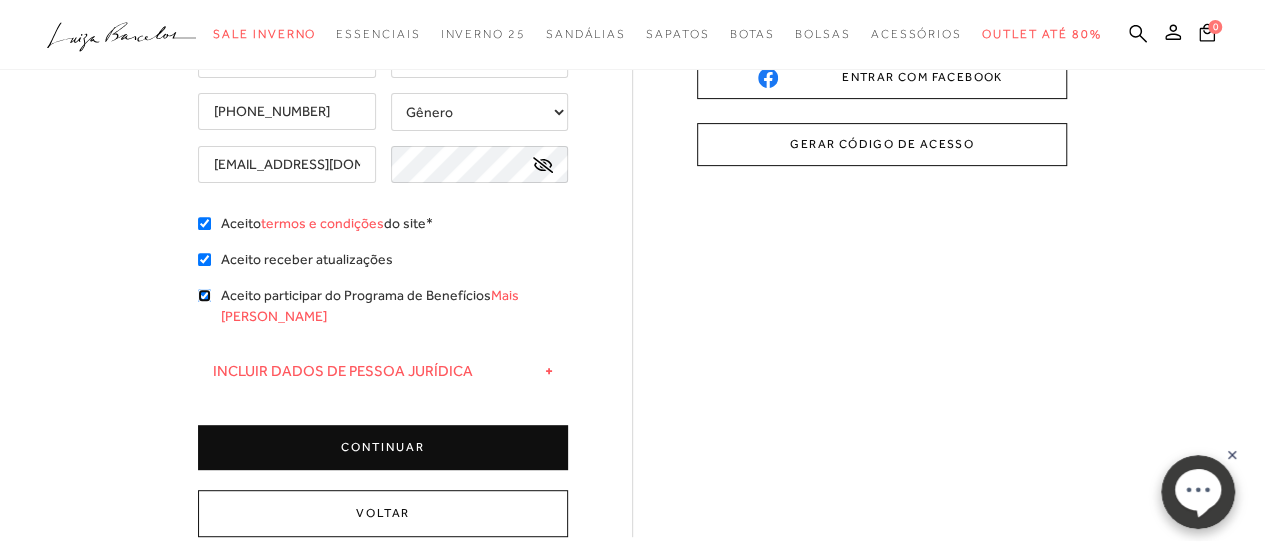 checkbox on "true" 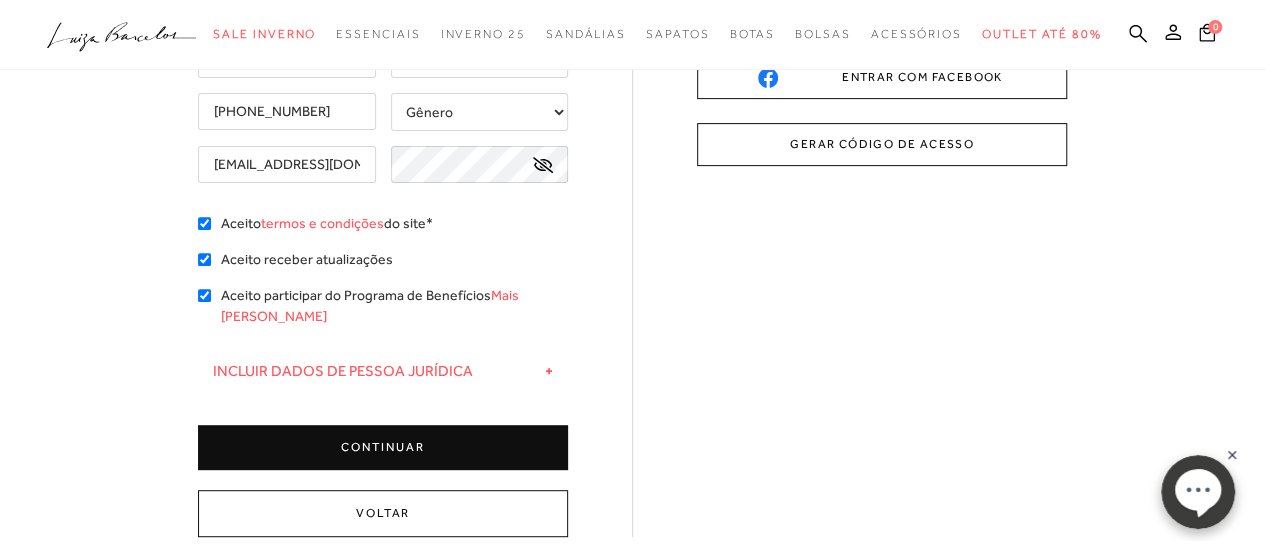 click on "CONTINUAR" at bounding box center (383, 447) 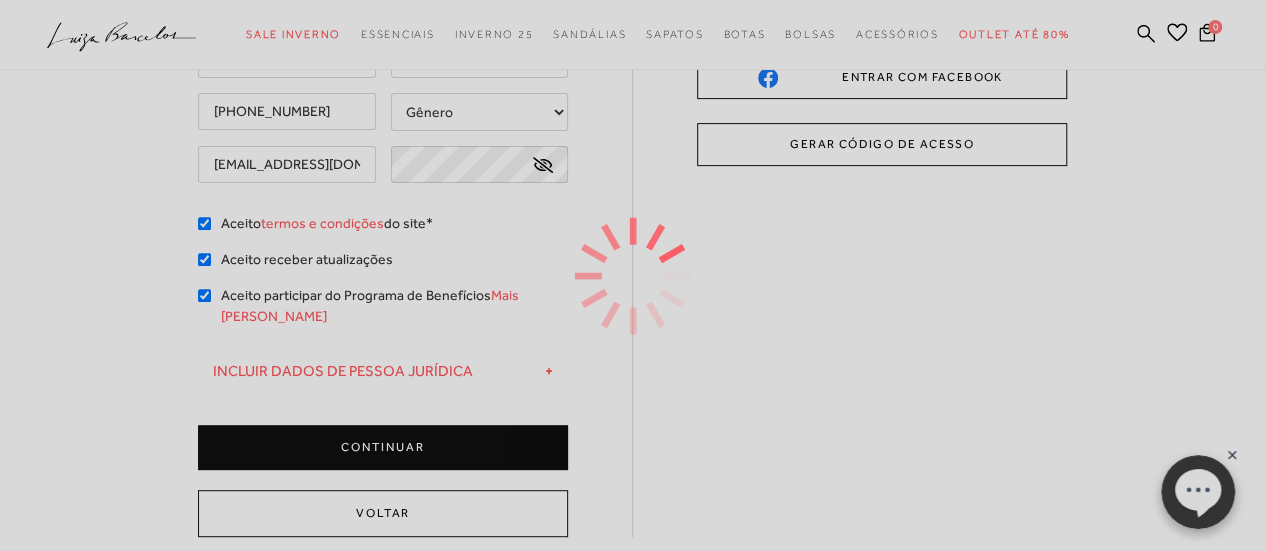 type on "ROSIANE" 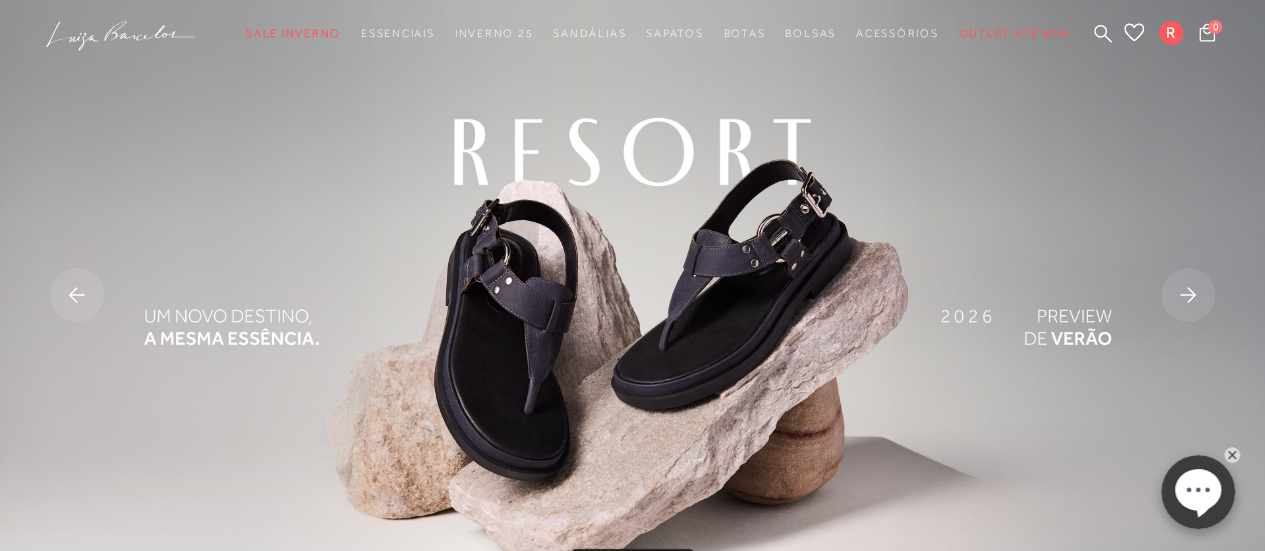 scroll, scrollTop: 0, scrollLeft: 0, axis: both 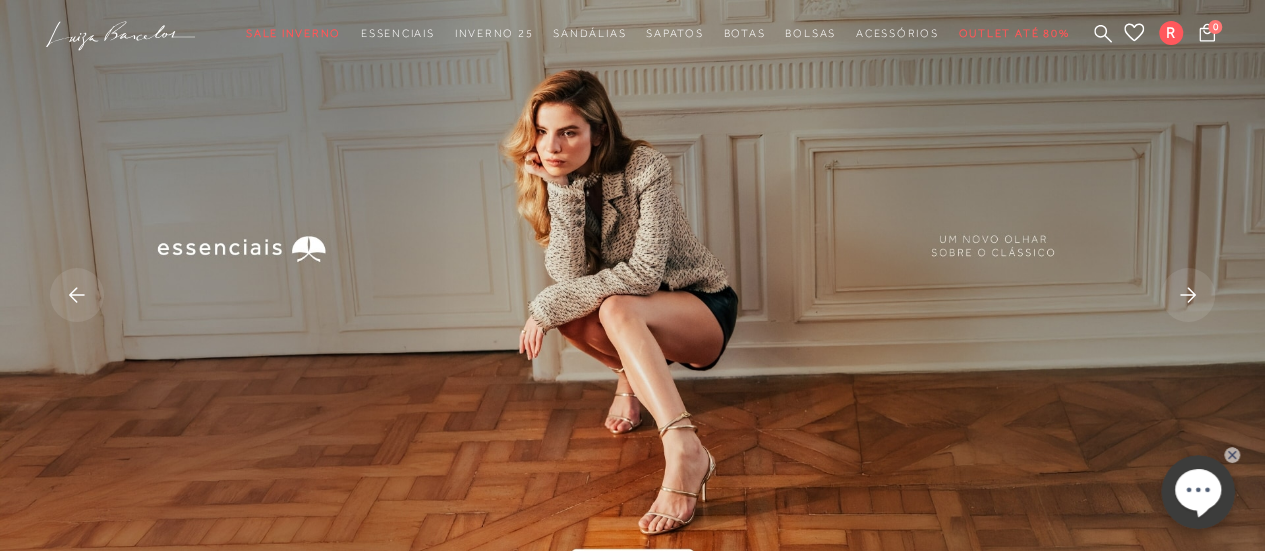 click 